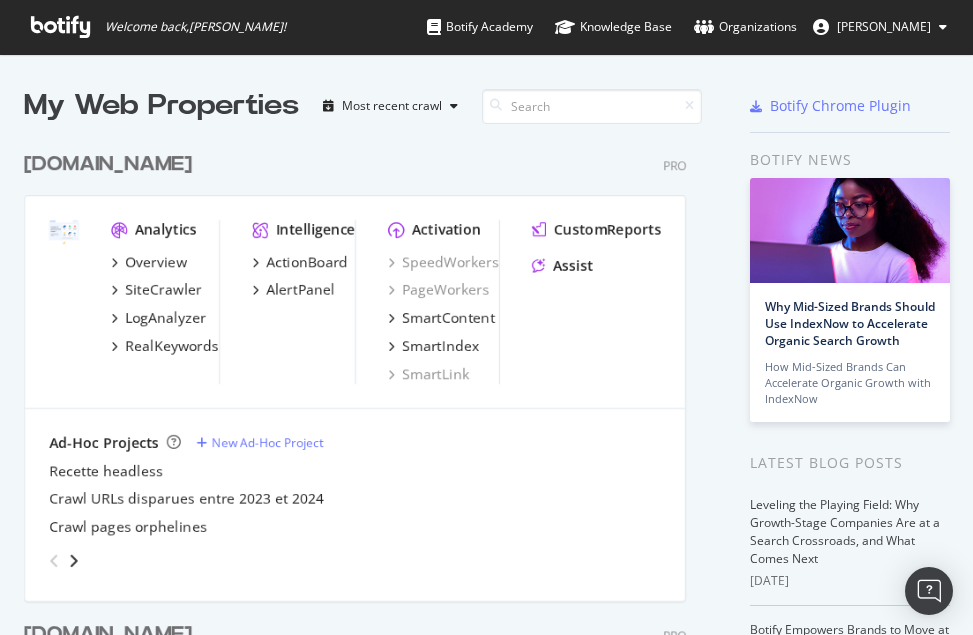 scroll, scrollTop: 0, scrollLeft: 0, axis: both 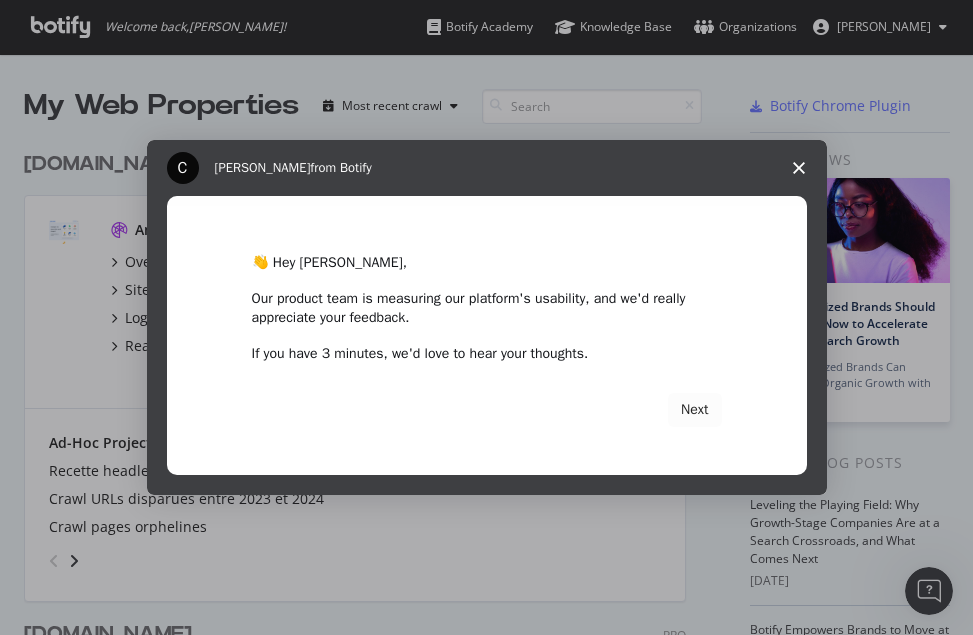 click at bounding box center (799, 168) 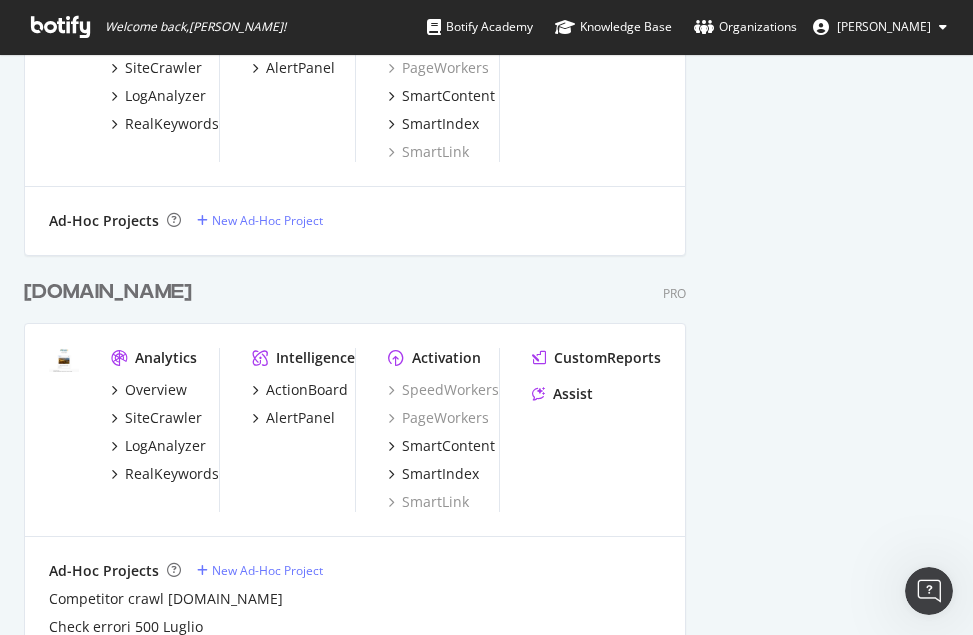 scroll, scrollTop: 2298, scrollLeft: 0, axis: vertical 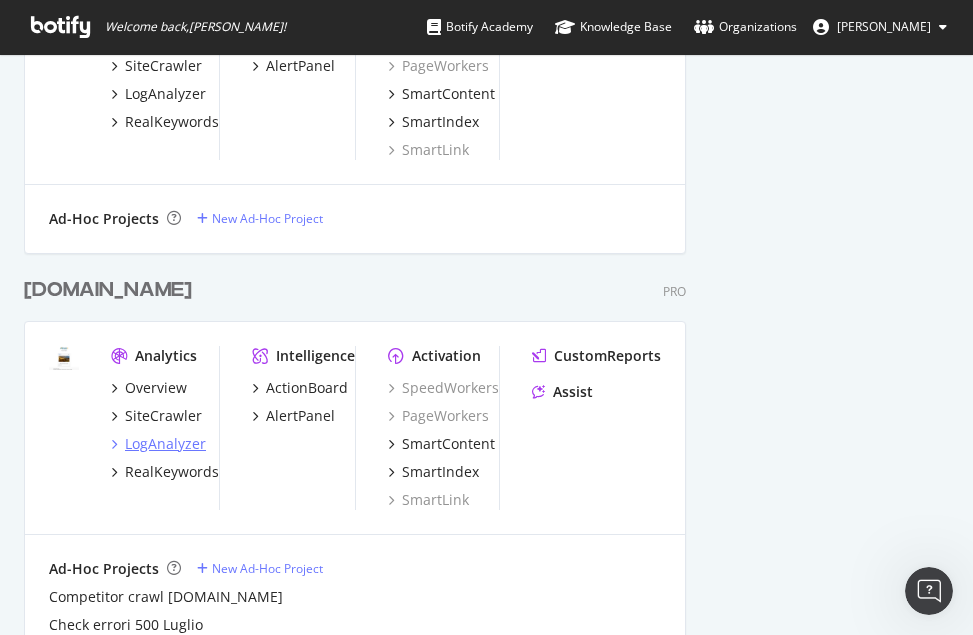 click on "LogAnalyzer" at bounding box center [165, 444] 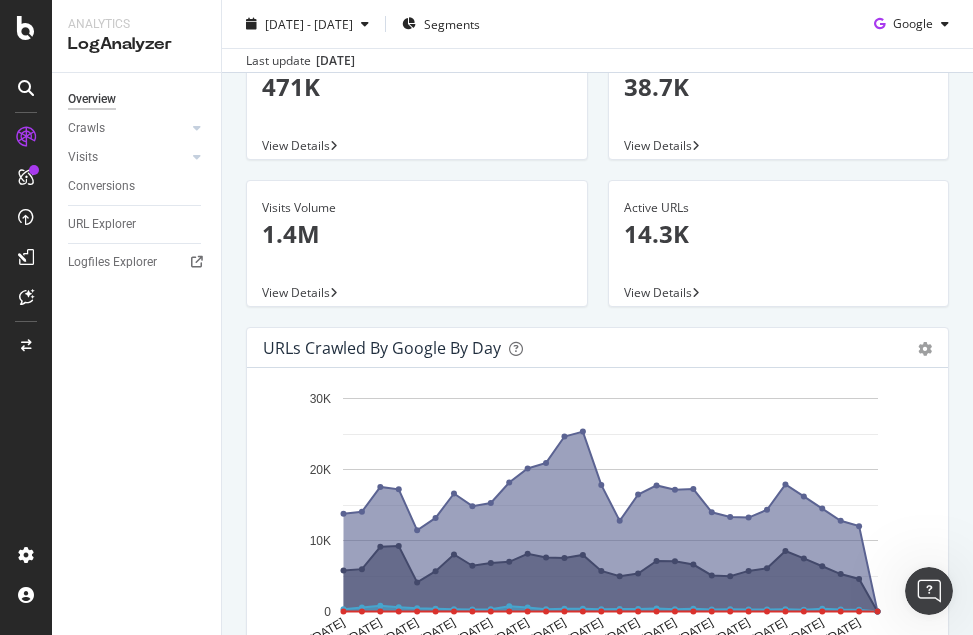 scroll, scrollTop: 0, scrollLeft: 0, axis: both 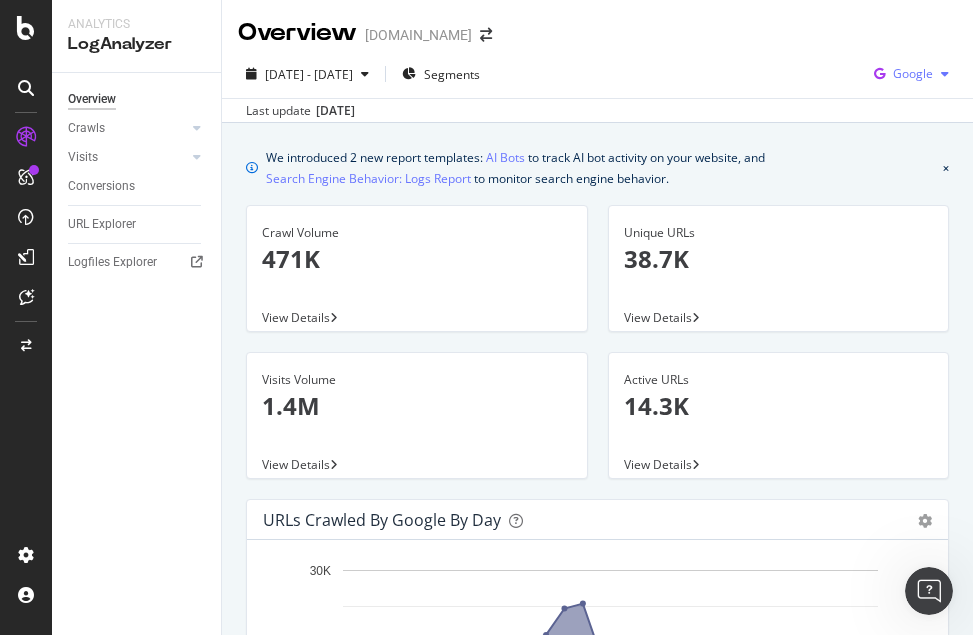 click at bounding box center [945, 74] 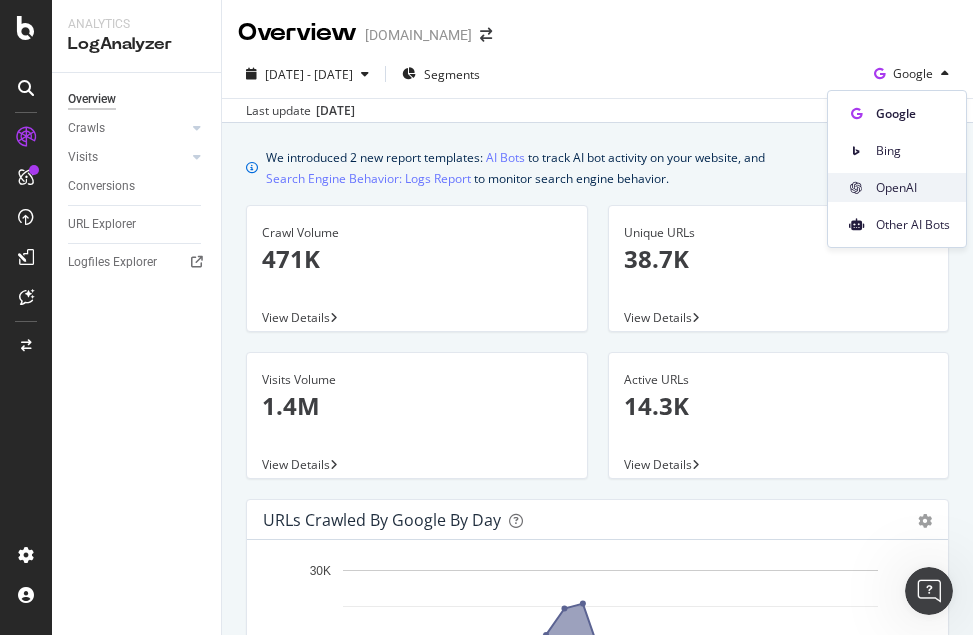 click on "OpenAI" at bounding box center [913, 188] 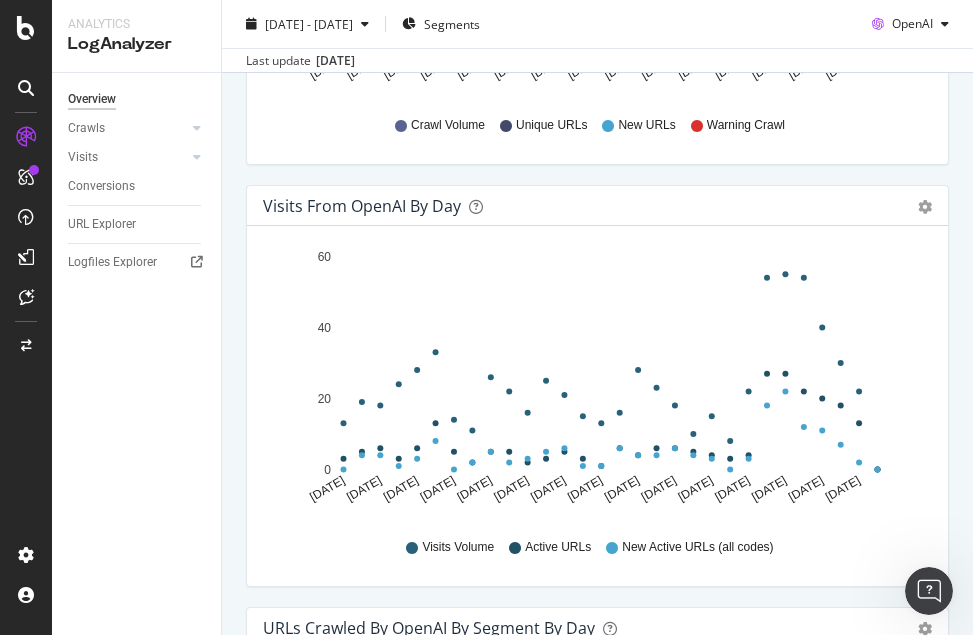scroll, scrollTop: 737, scrollLeft: 0, axis: vertical 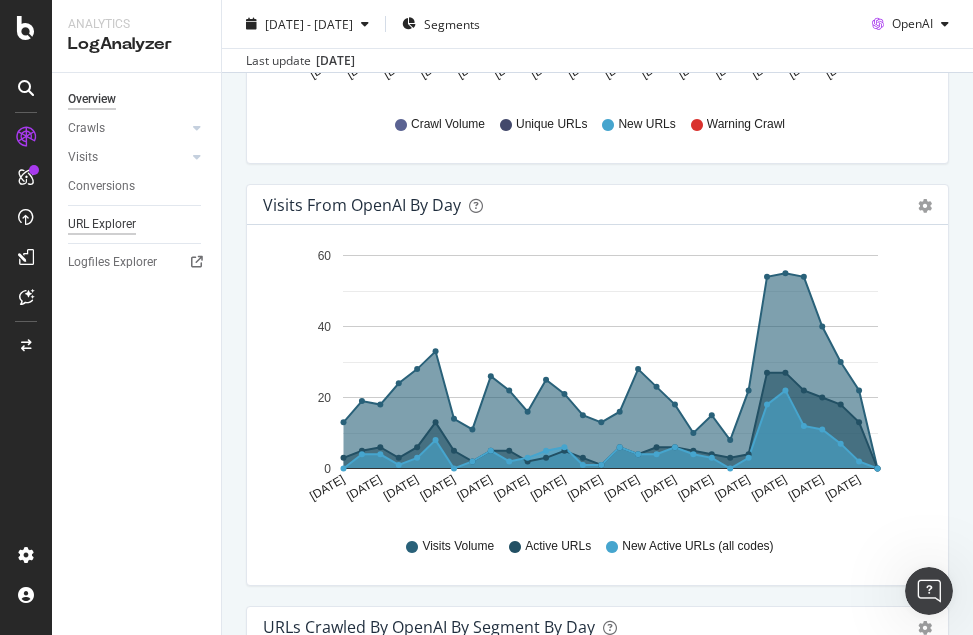 click on "URL Explorer" at bounding box center [102, 224] 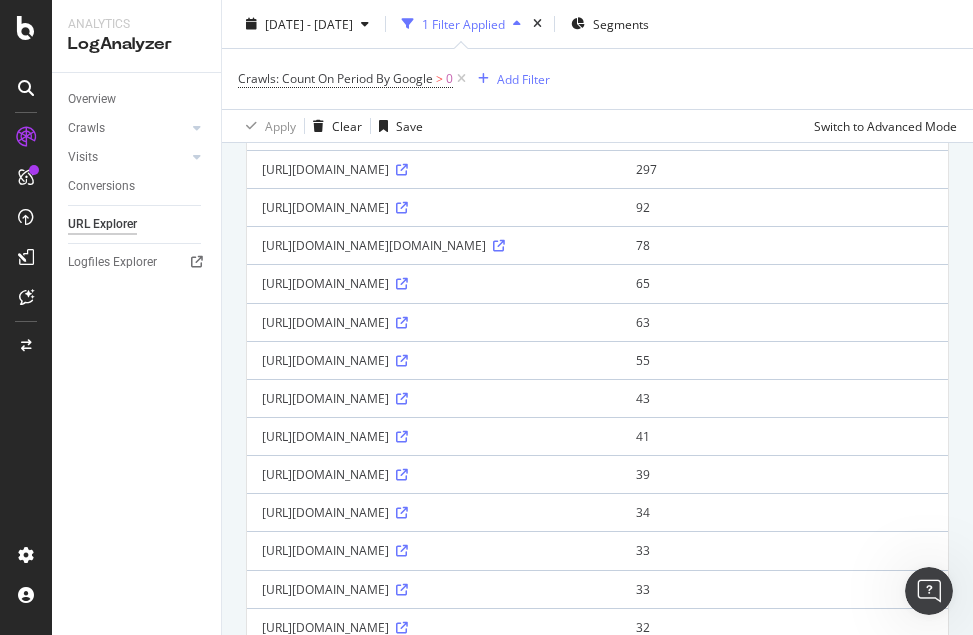 scroll, scrollTop: 306, scrollLeft: 0, axis: vertical 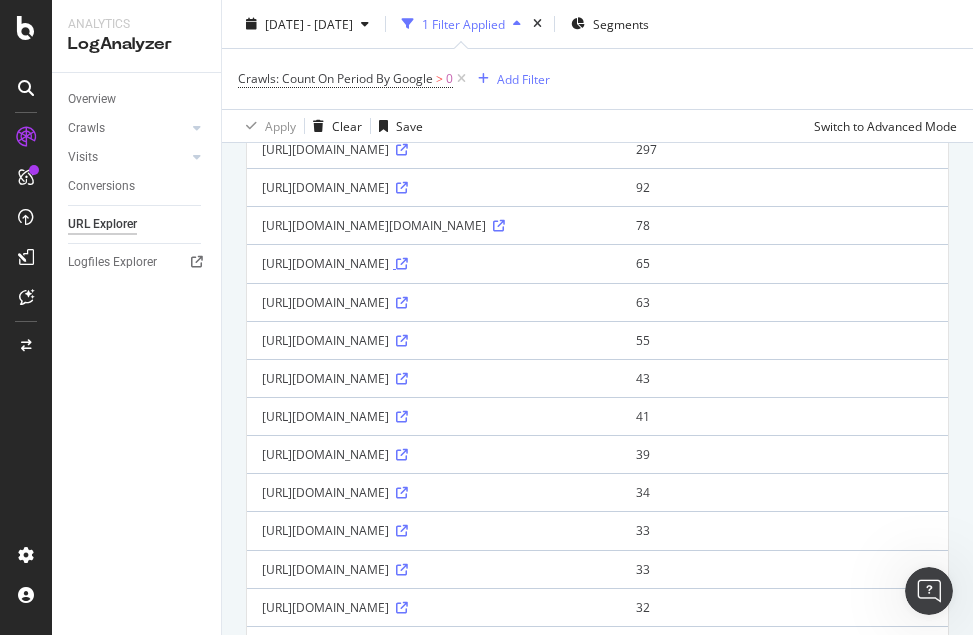 click at bounding box center [402, 264] 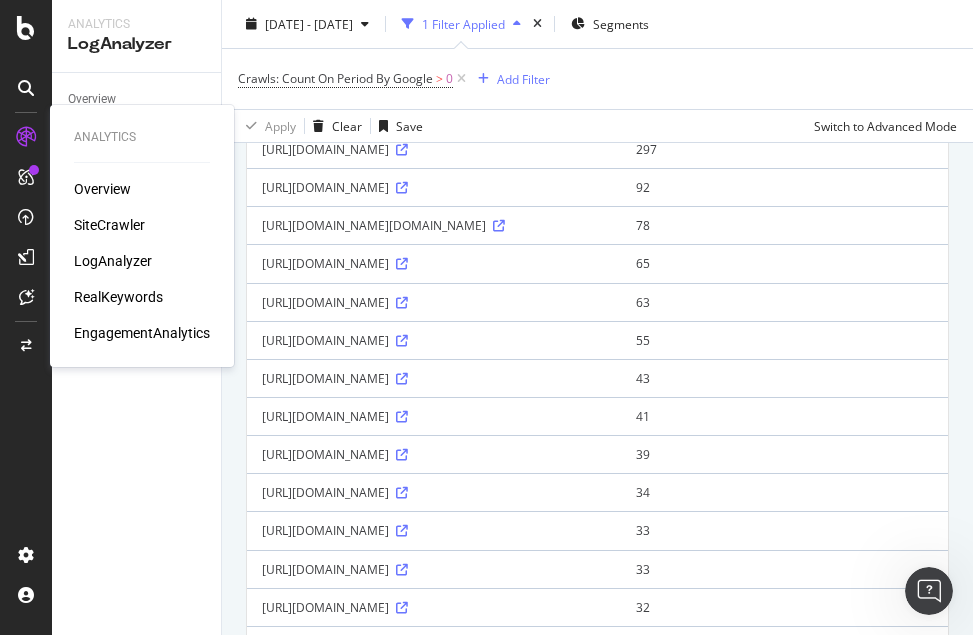 click on "Overview SiteCrawler LogAnalyzer RealKeywords EngagementAnalytics" at bounding box center (142, 261) 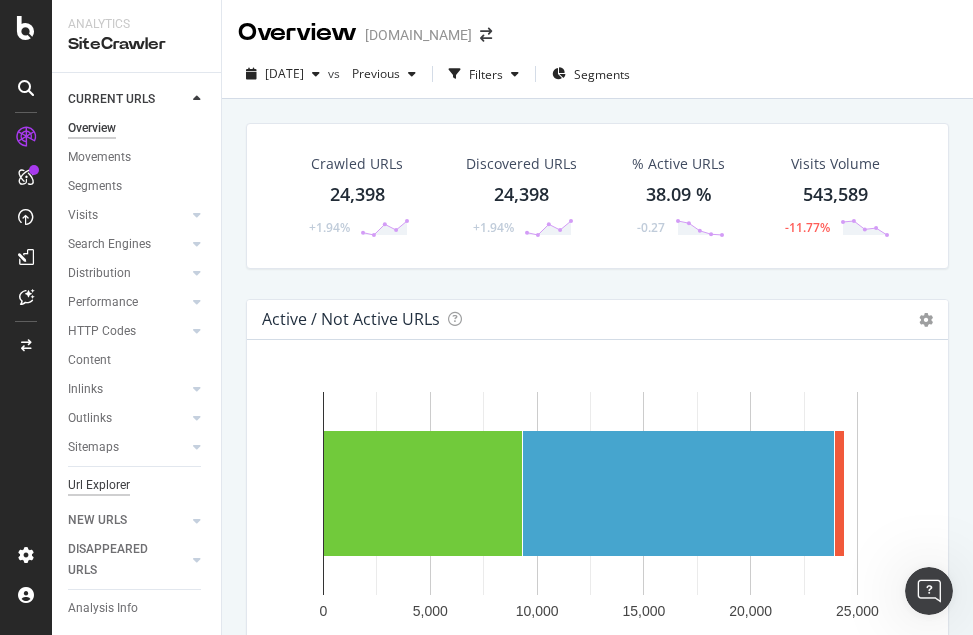 click on "Url Explorer" at bounding box center [99, 485] 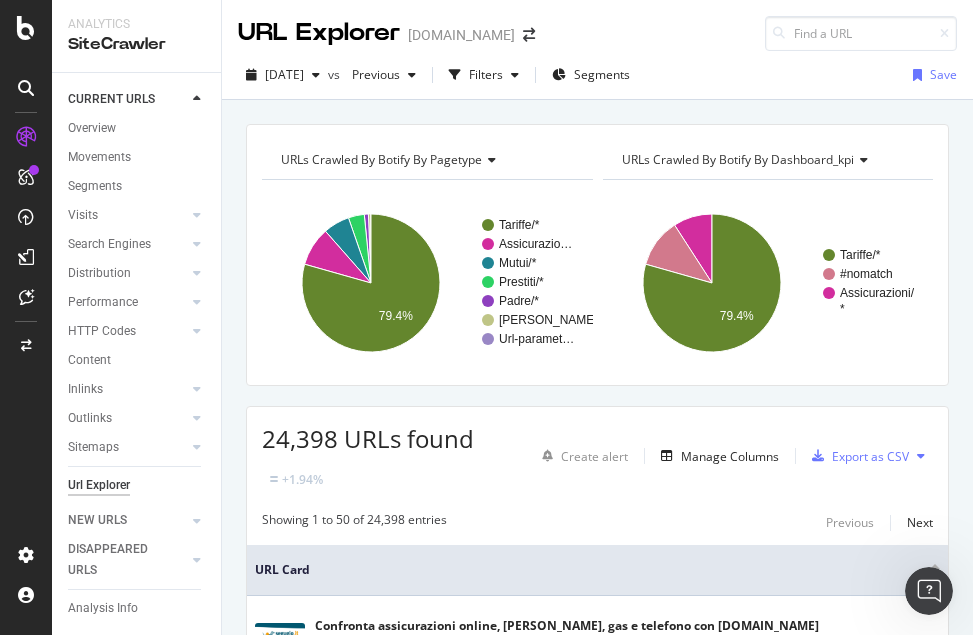 scroll, scrollTop: 259, scrollLeft: 0, axis: vertical 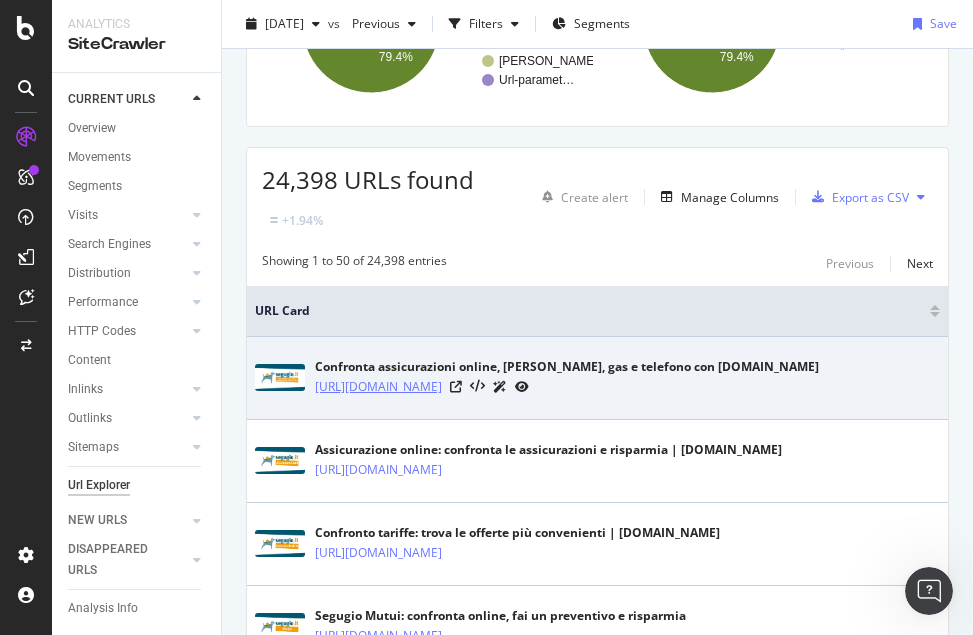 click on "https://www.segugio.it/" at bounding box center [378, 387] 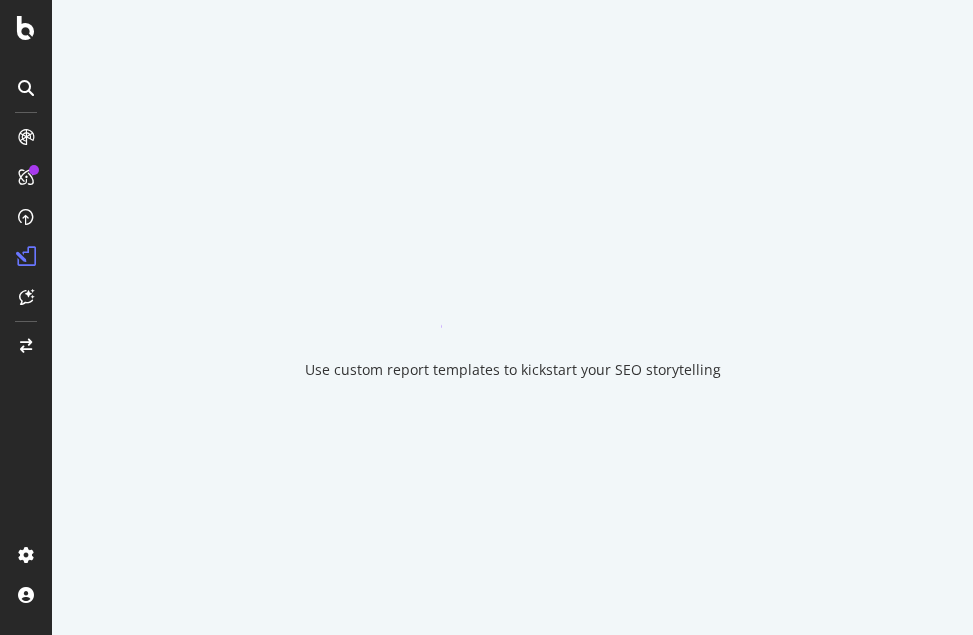 scroll, scrollTop: 0, scrollLeft: 0, axis: both 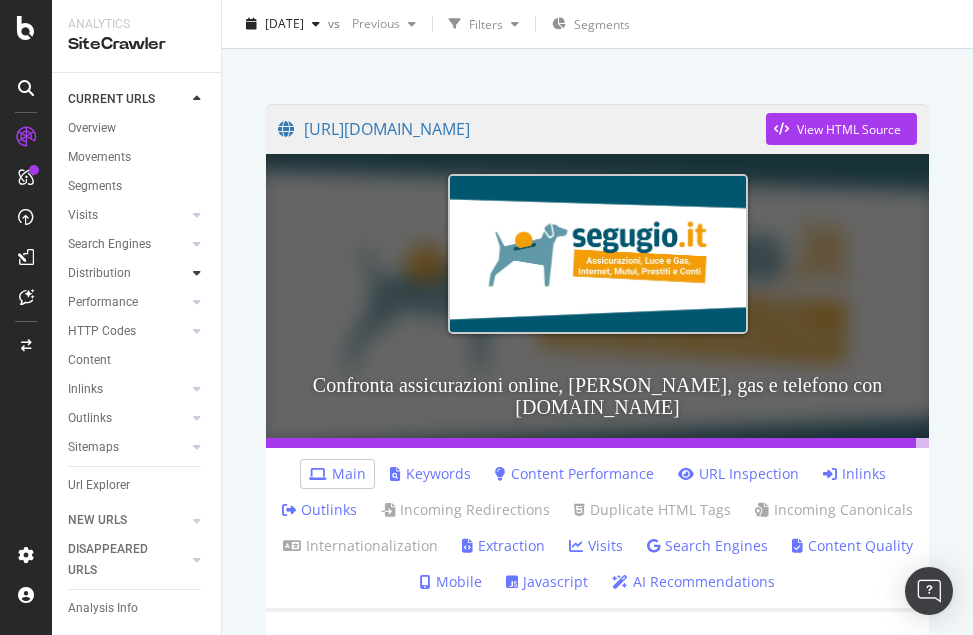 click at bounding box center [197, 273] 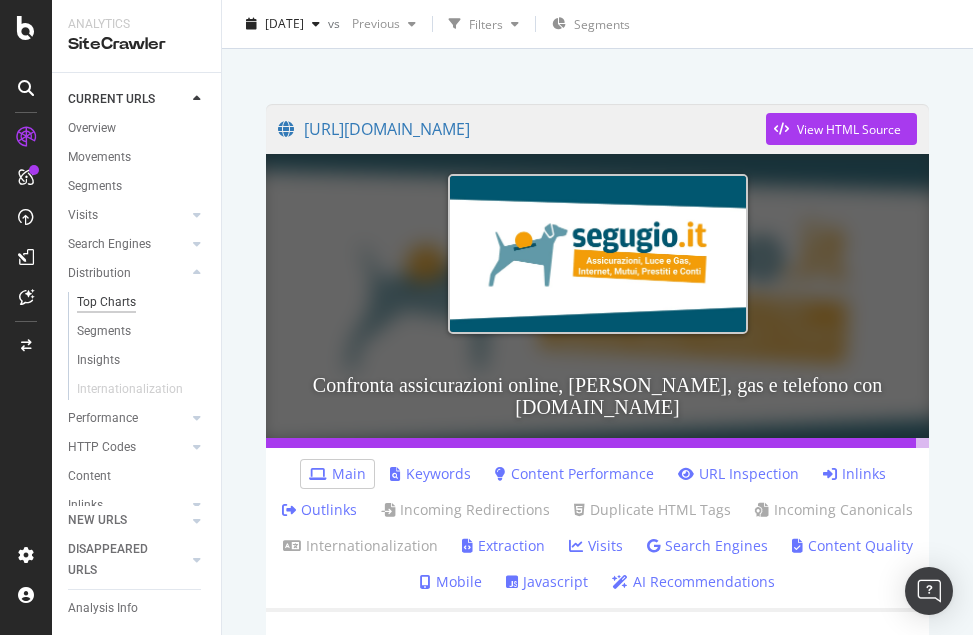 click on "Top Charts" at bounding box center [106, 302] 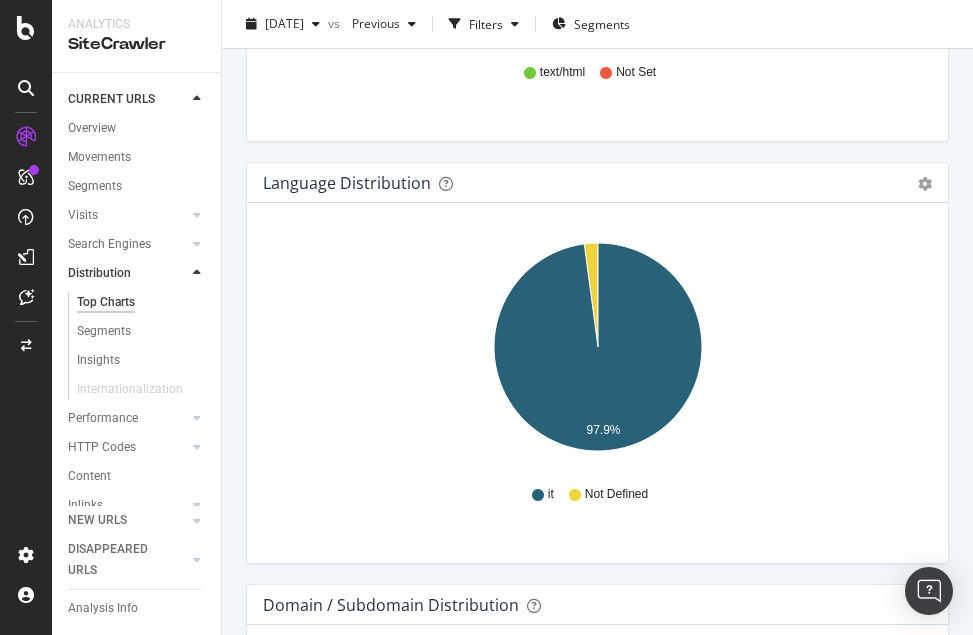 scroll, scrollTop: 4490, scrollLeft: 0, axis: vertical 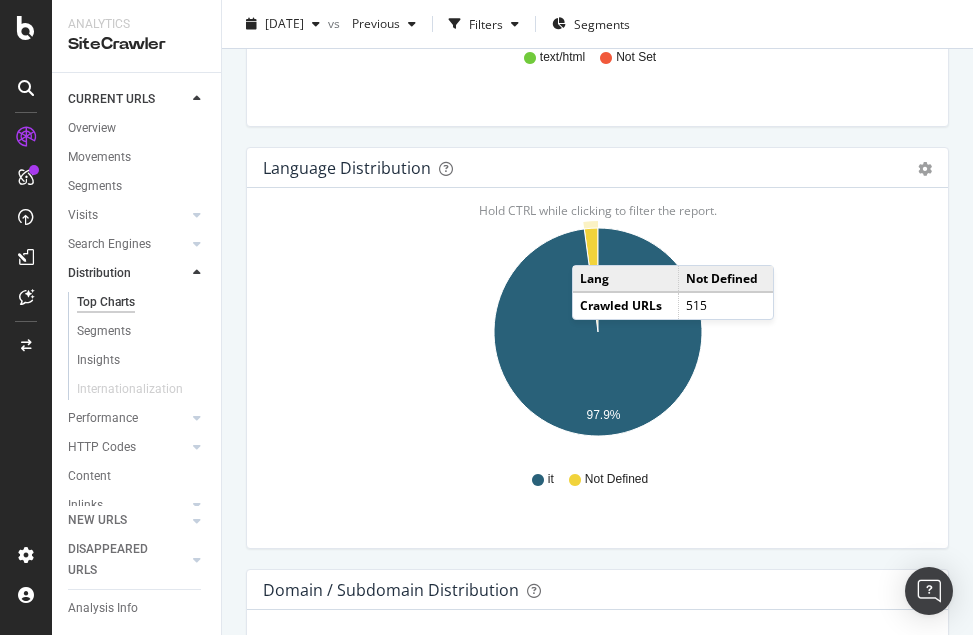 click 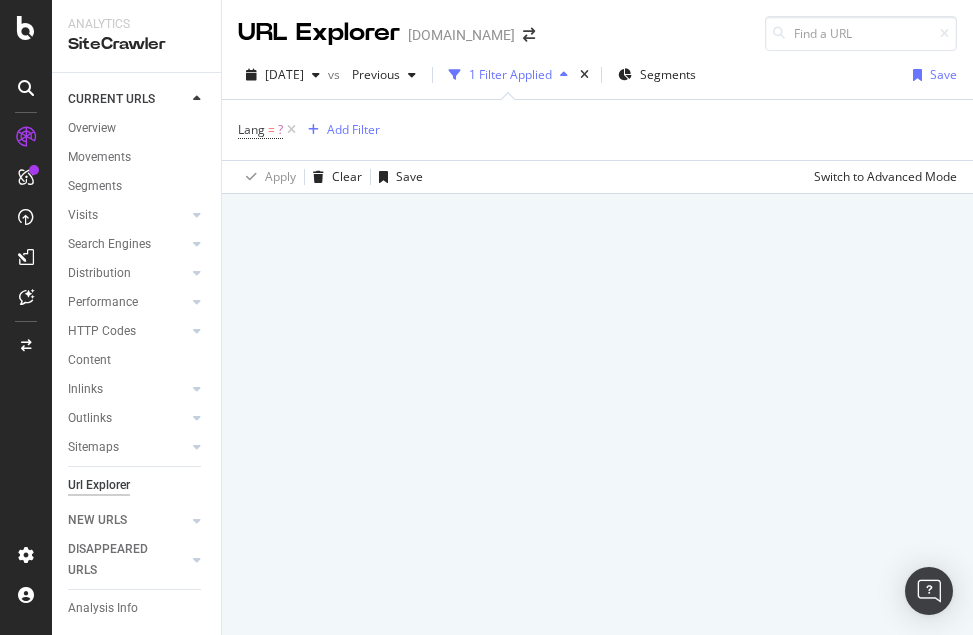 scroll, scrollTop: 0, scrollLeft: 0, axis: both 